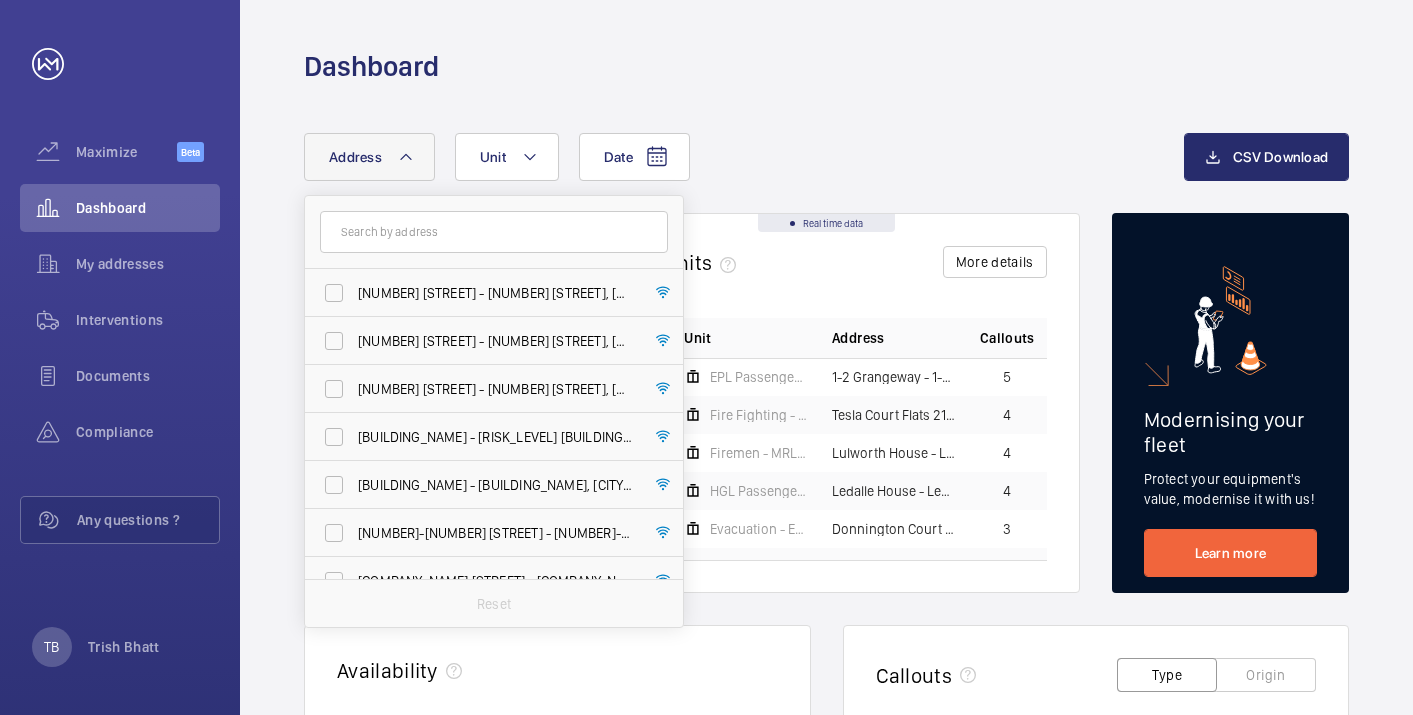 scroll, scrollTop: 0, scrollLeft: 0, axis: both 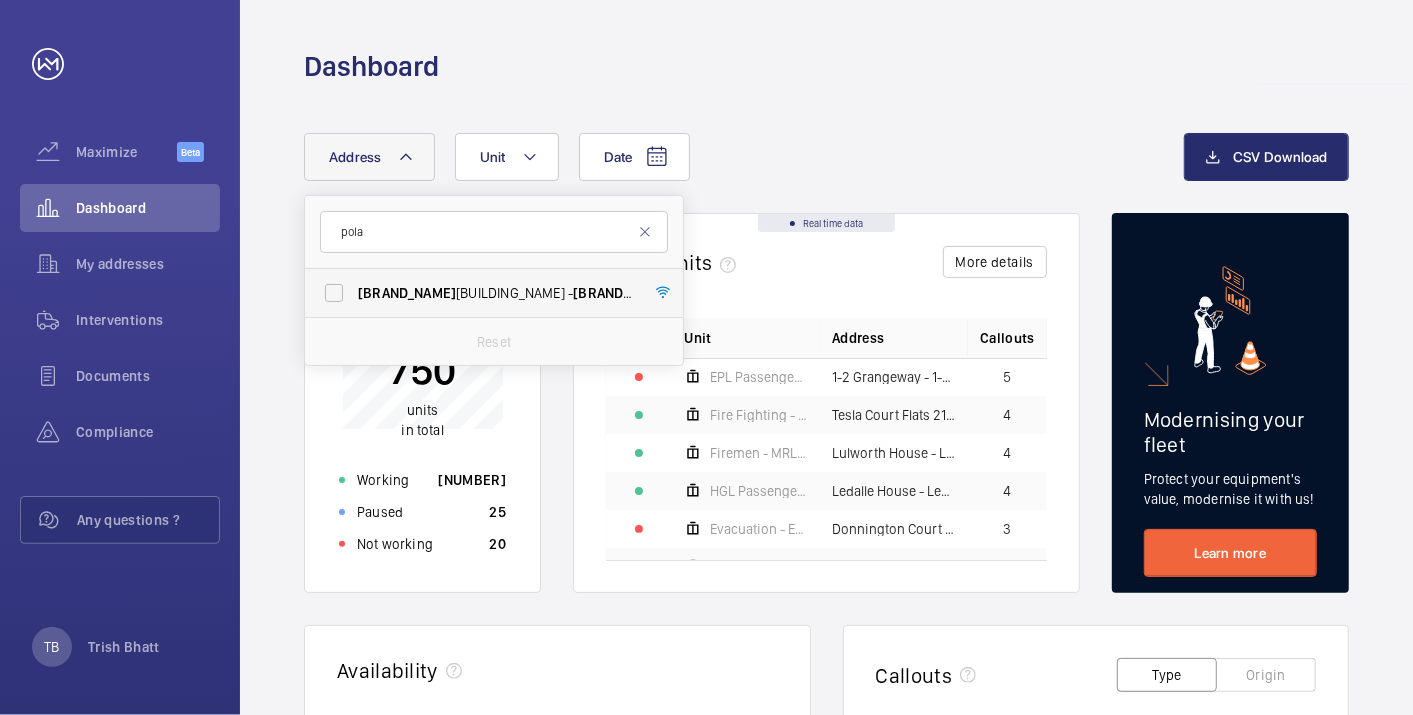 type on "pola" 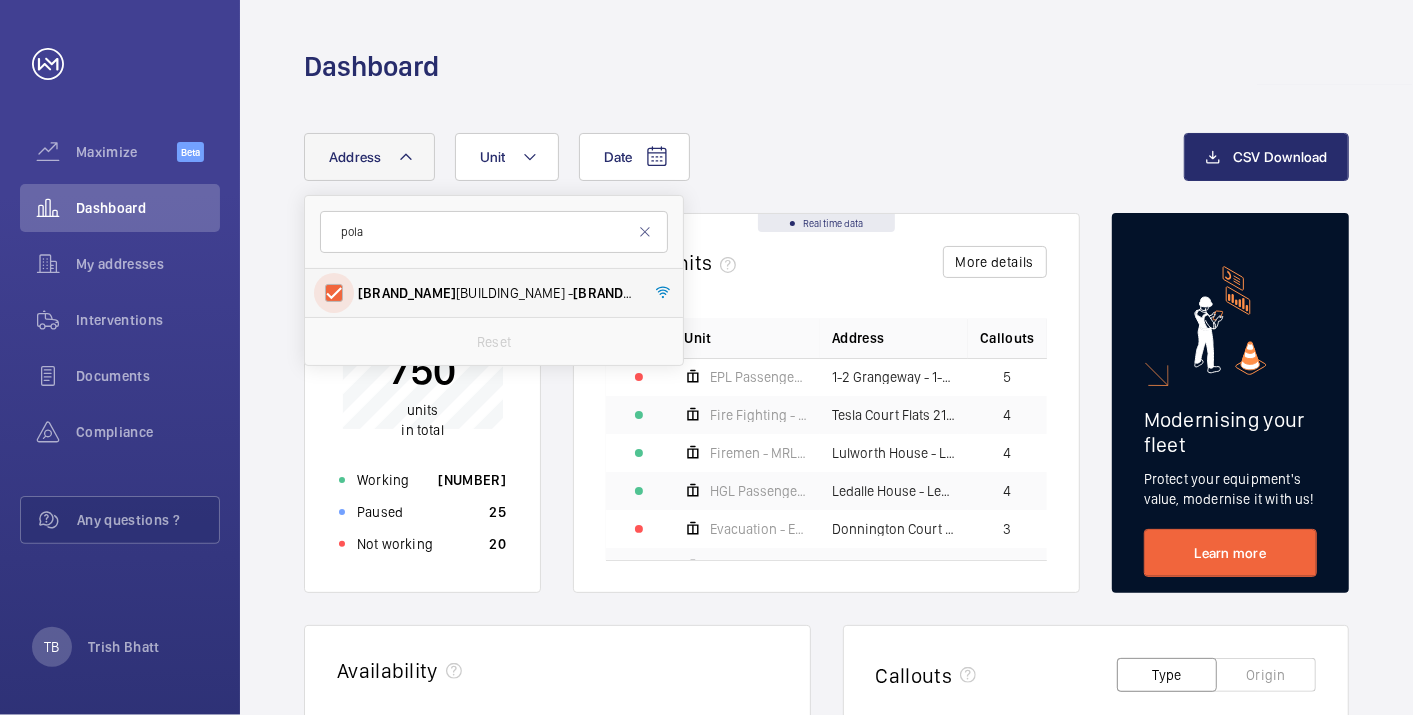 checkbox on "true" 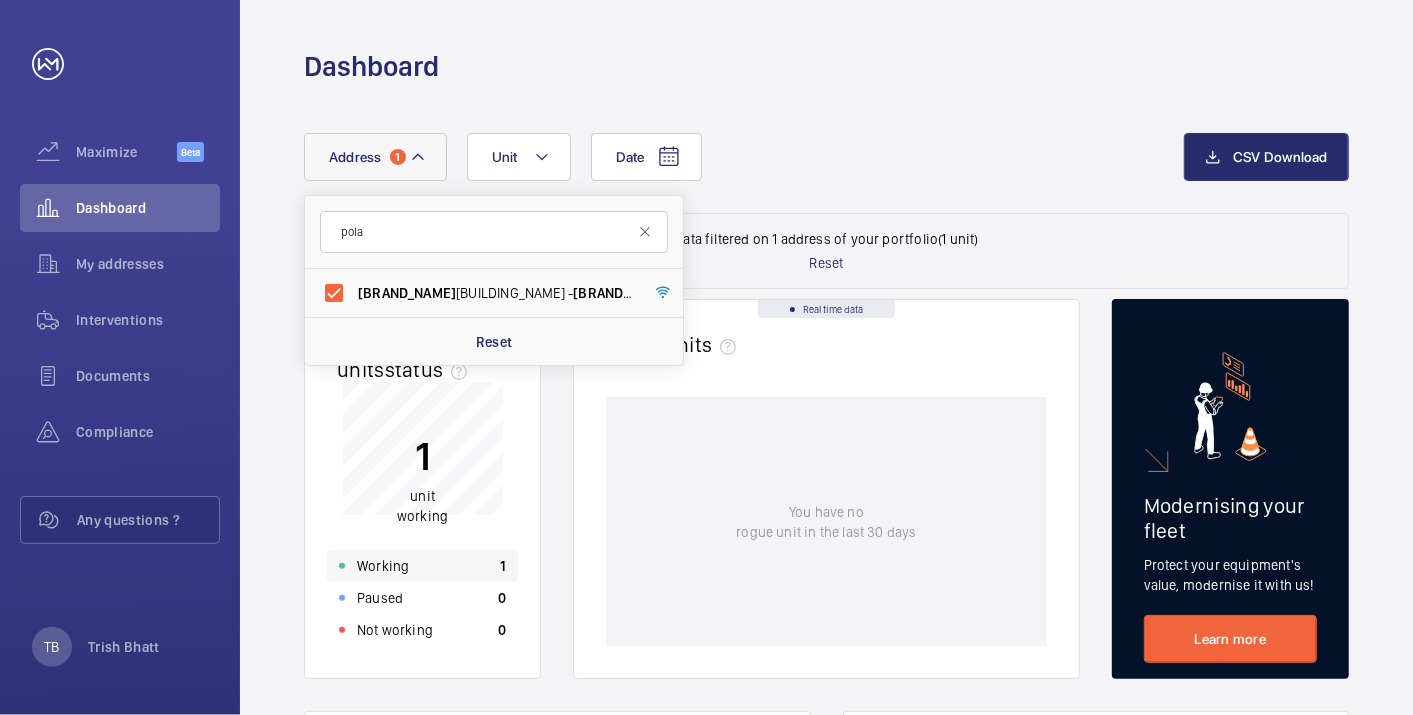 click on "Working 1" 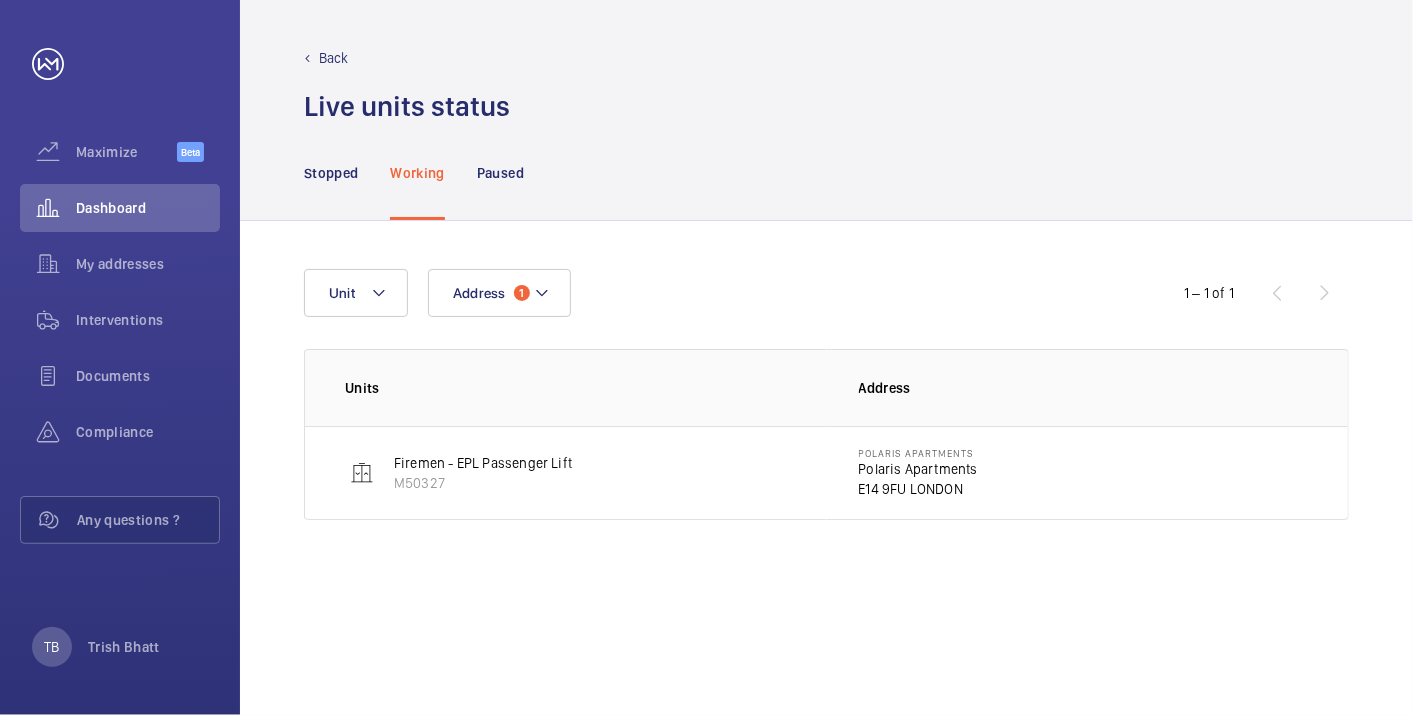 click on "Polaris Apartments" 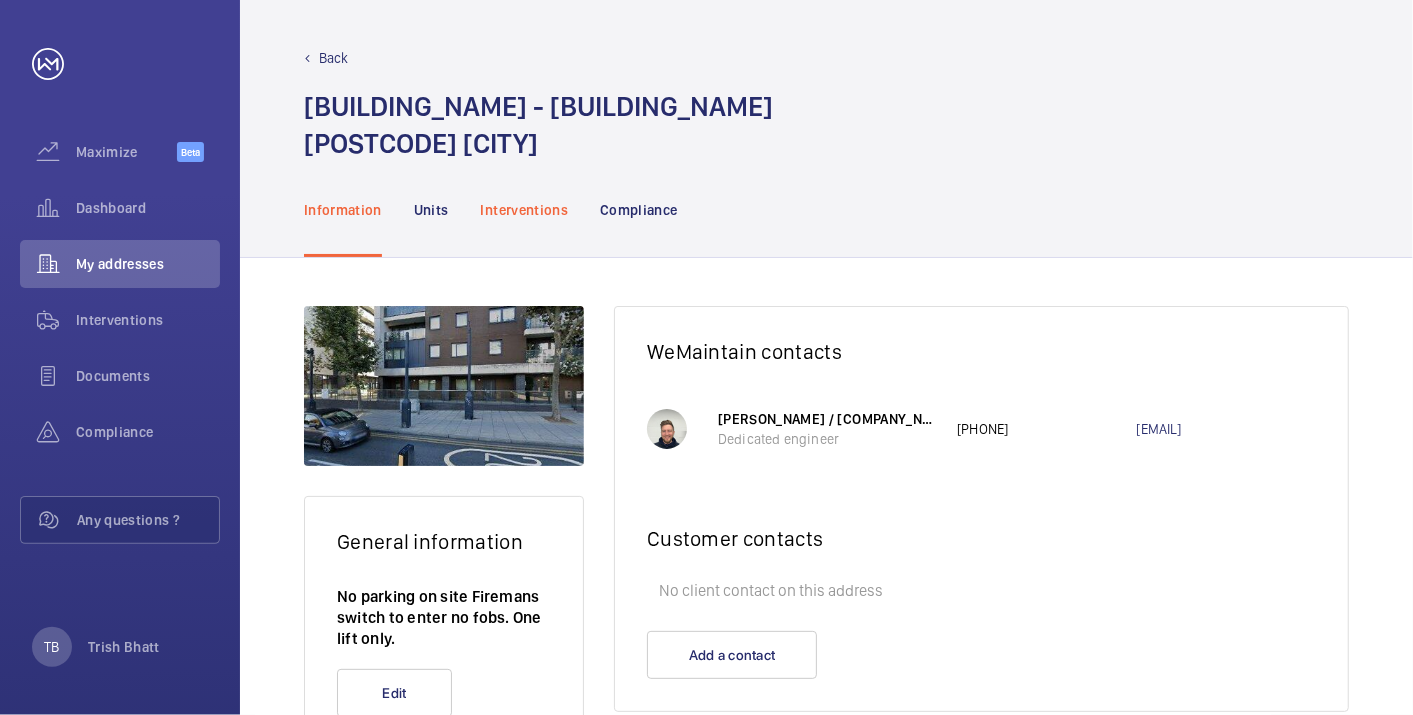 click on "Interventions" 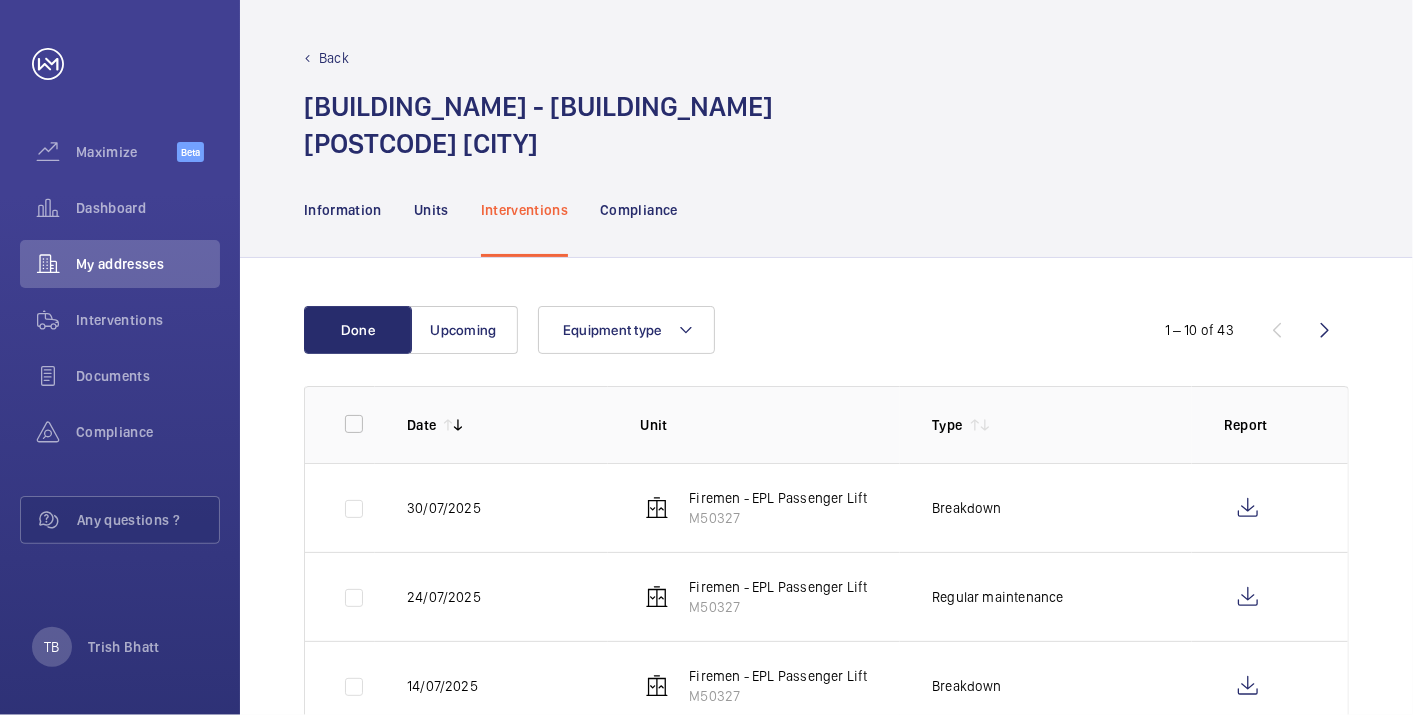 scroll, scrollTop: 288, scrollLeft: 0, axis: vertical 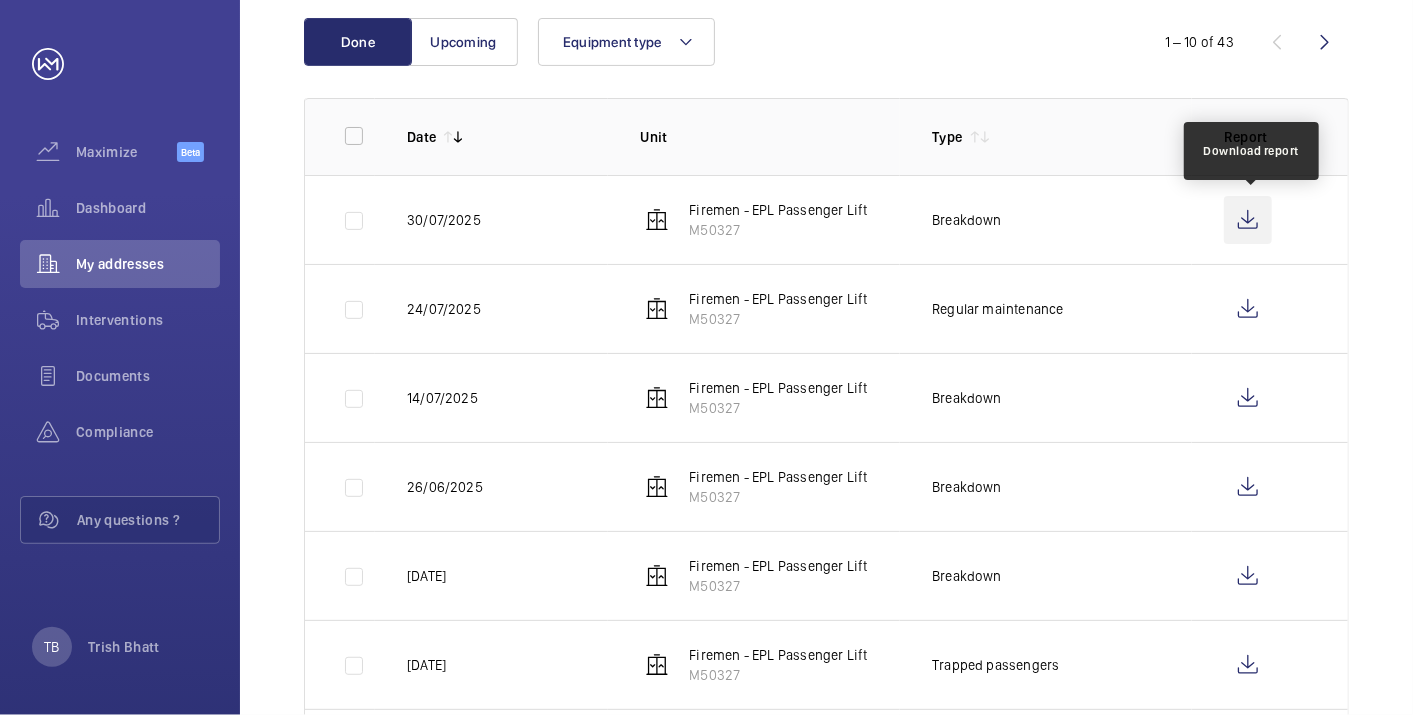 click 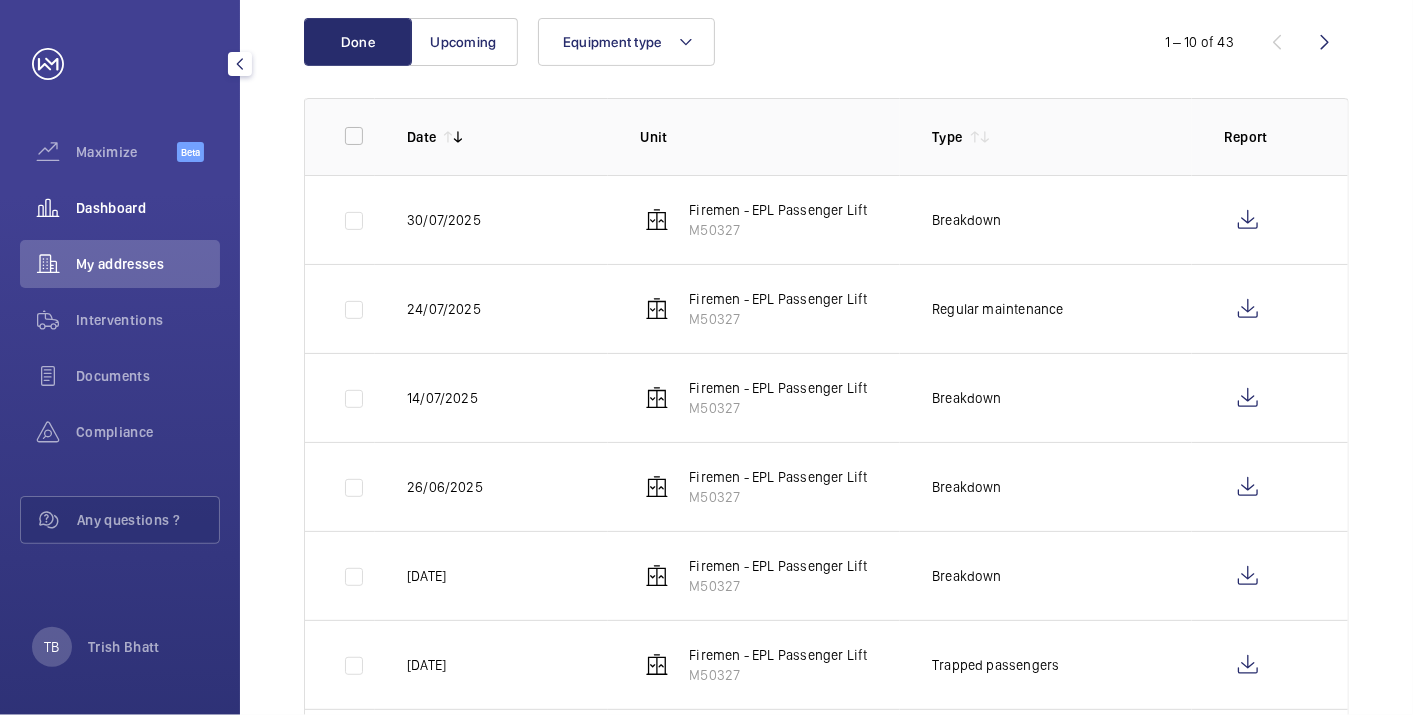 click on "Dashboard" 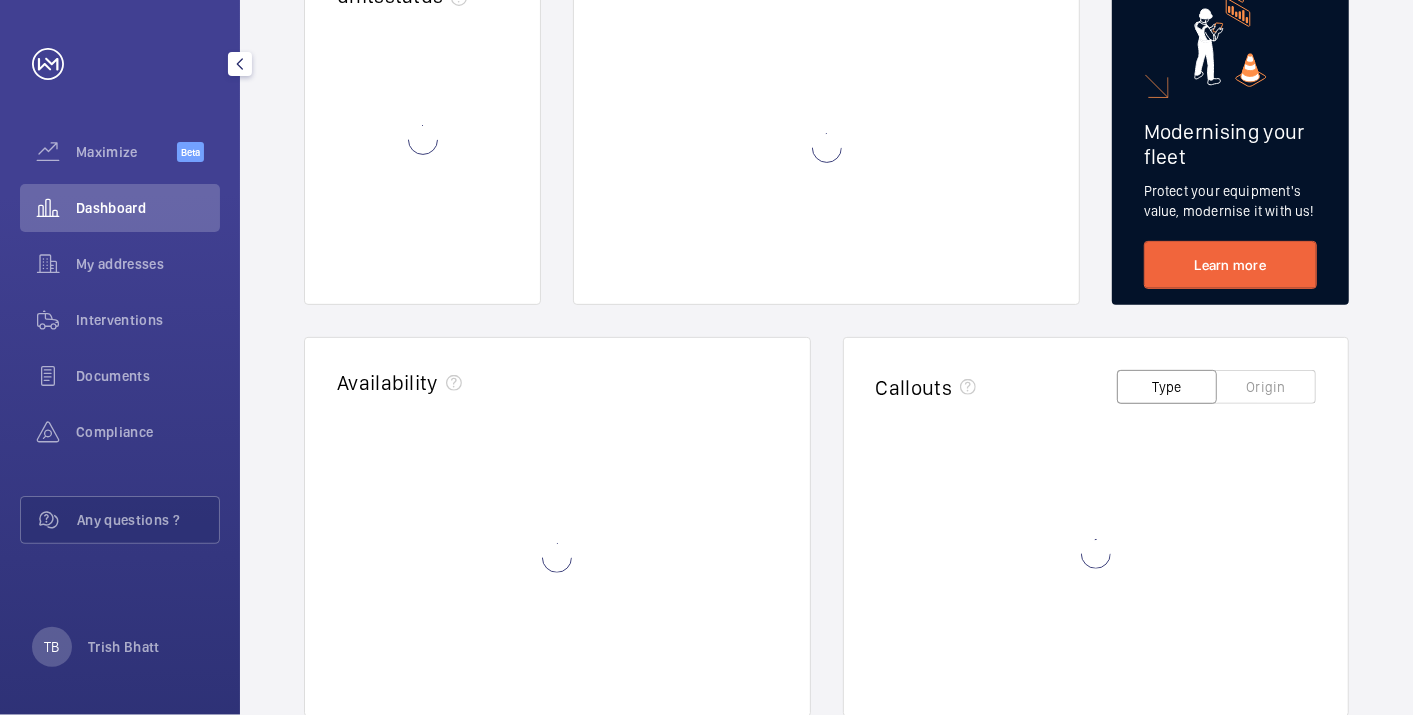scroll, scrollTop: 0, scrollLeft: 0, axis: both 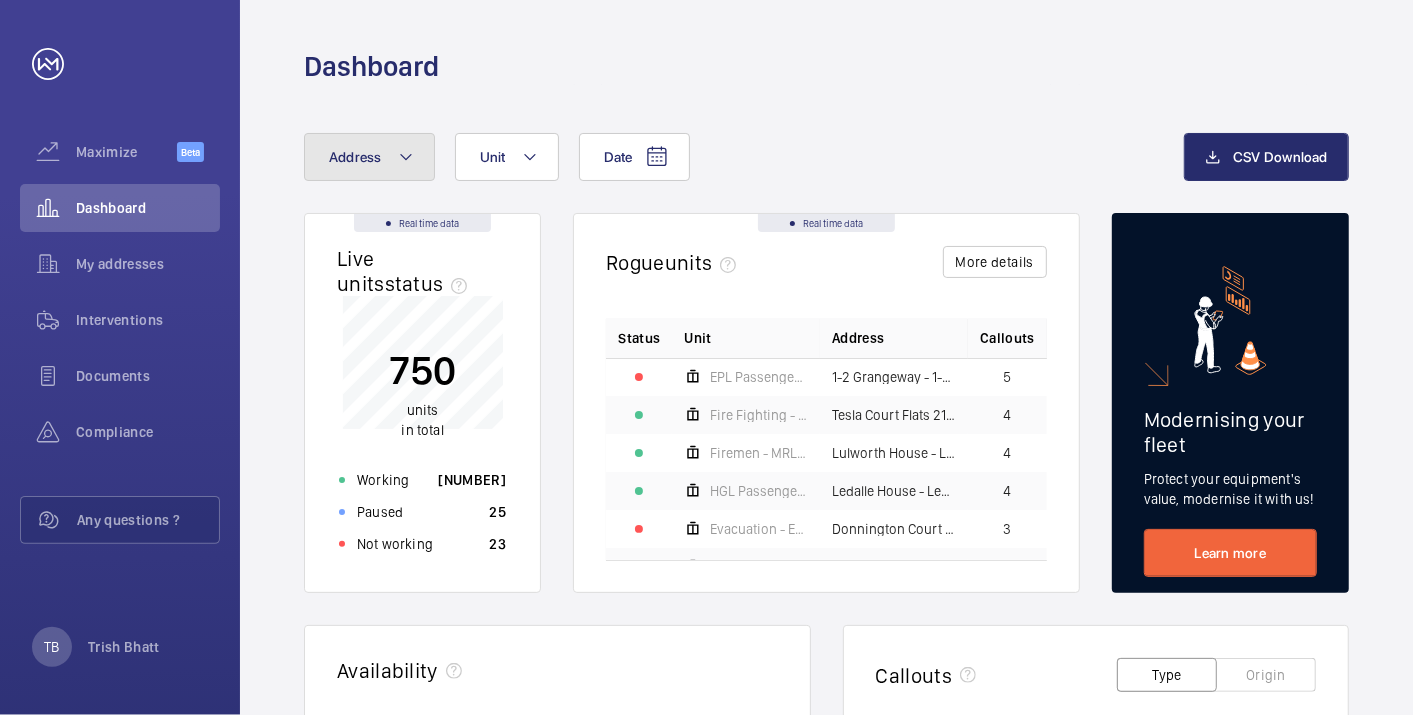 click on "Address" 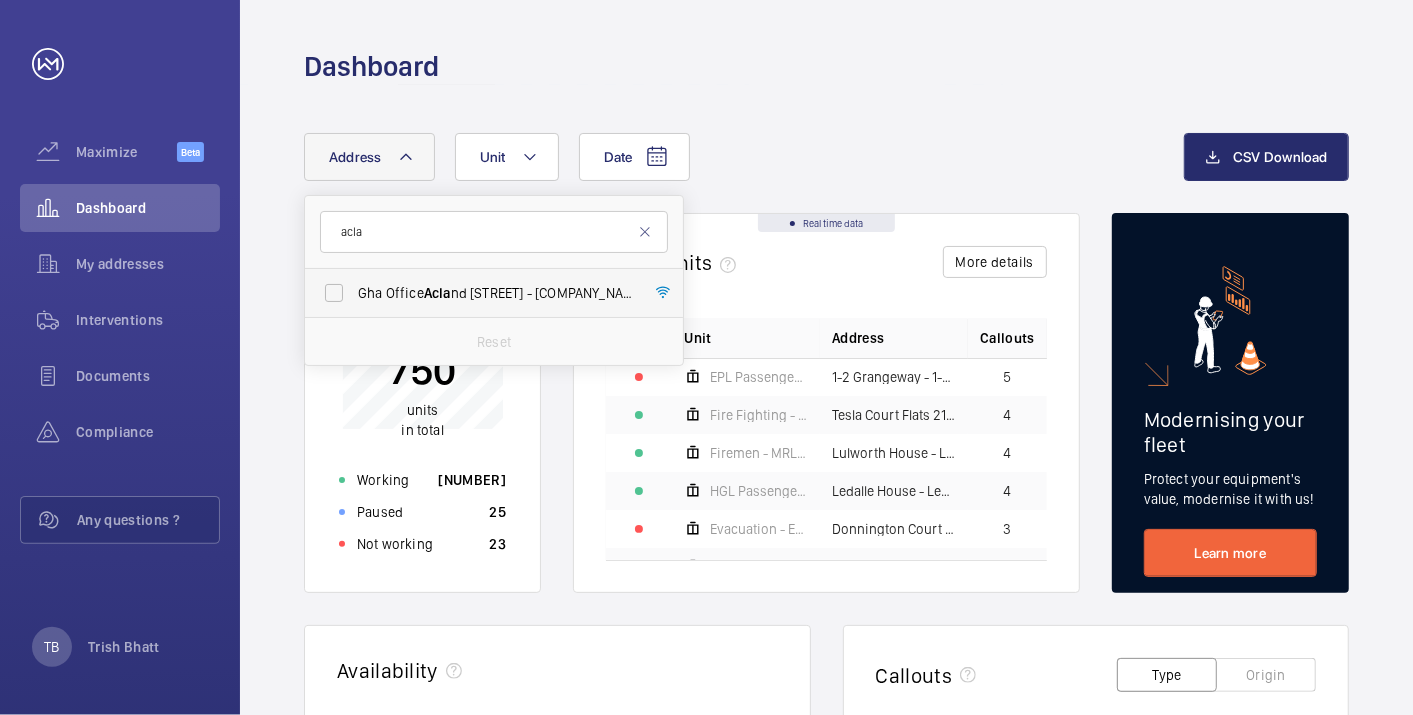 type on "acla" 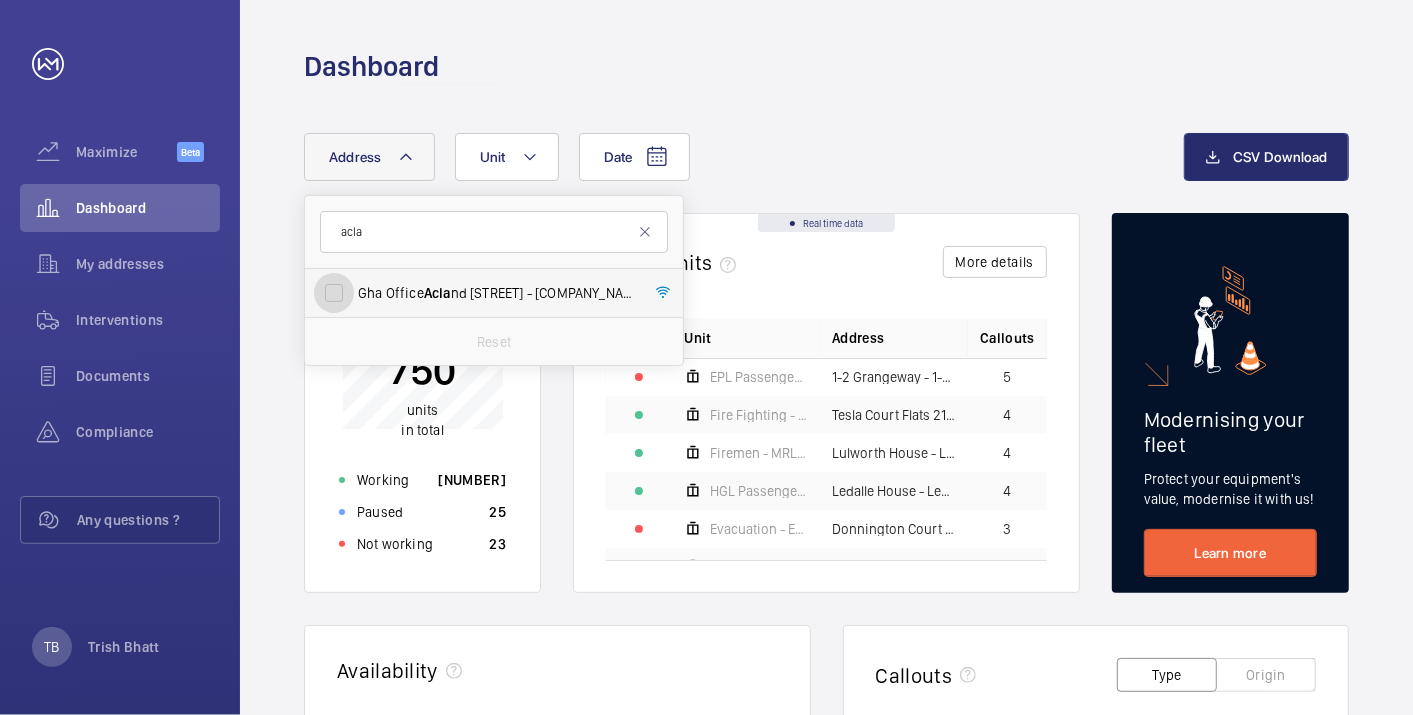 click on "[COMPANY_NAME] [STREET] - [COMPANY_NAME] [STREET], [CITY] [POSTCODE]" at bounding box center (334, 293) 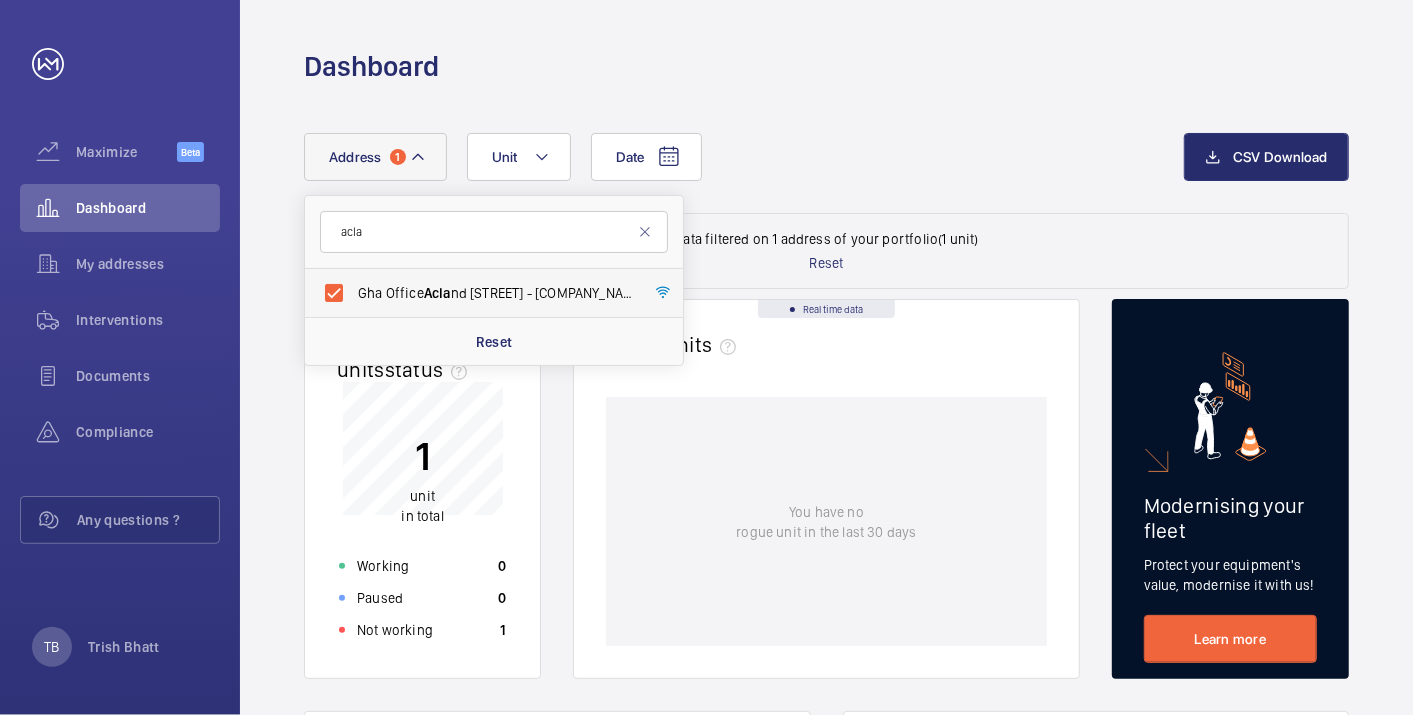 click on "[COMPANY_NAME] [STREET] - [COMPANY_NAME] [STREET], [CITY] [POSTCODE]" at bounding box center (479, 293) 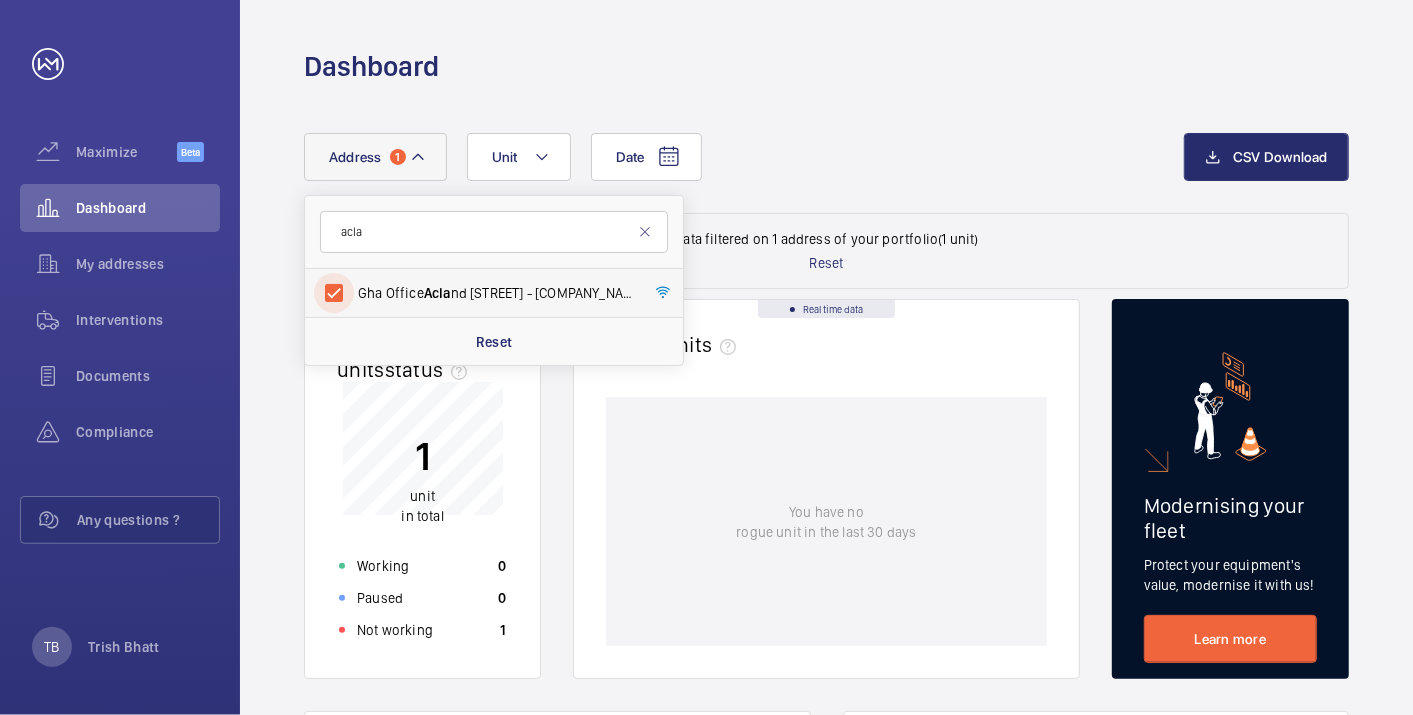 click on "[COMPANY_NAME] [STREET] - [COMPANY_NAME] [STREET], [CITY] [POSTCODE]" at bounding box center (334, 293) 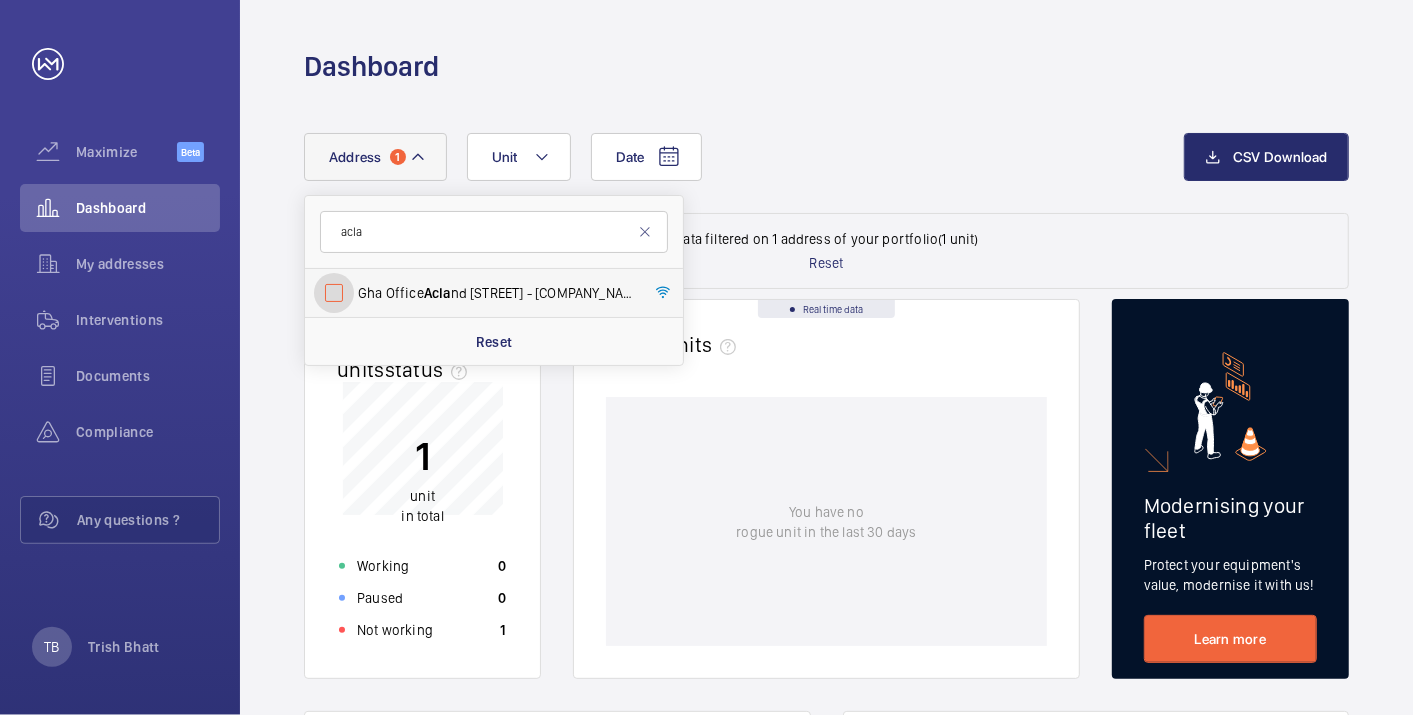 checkbox on "false" 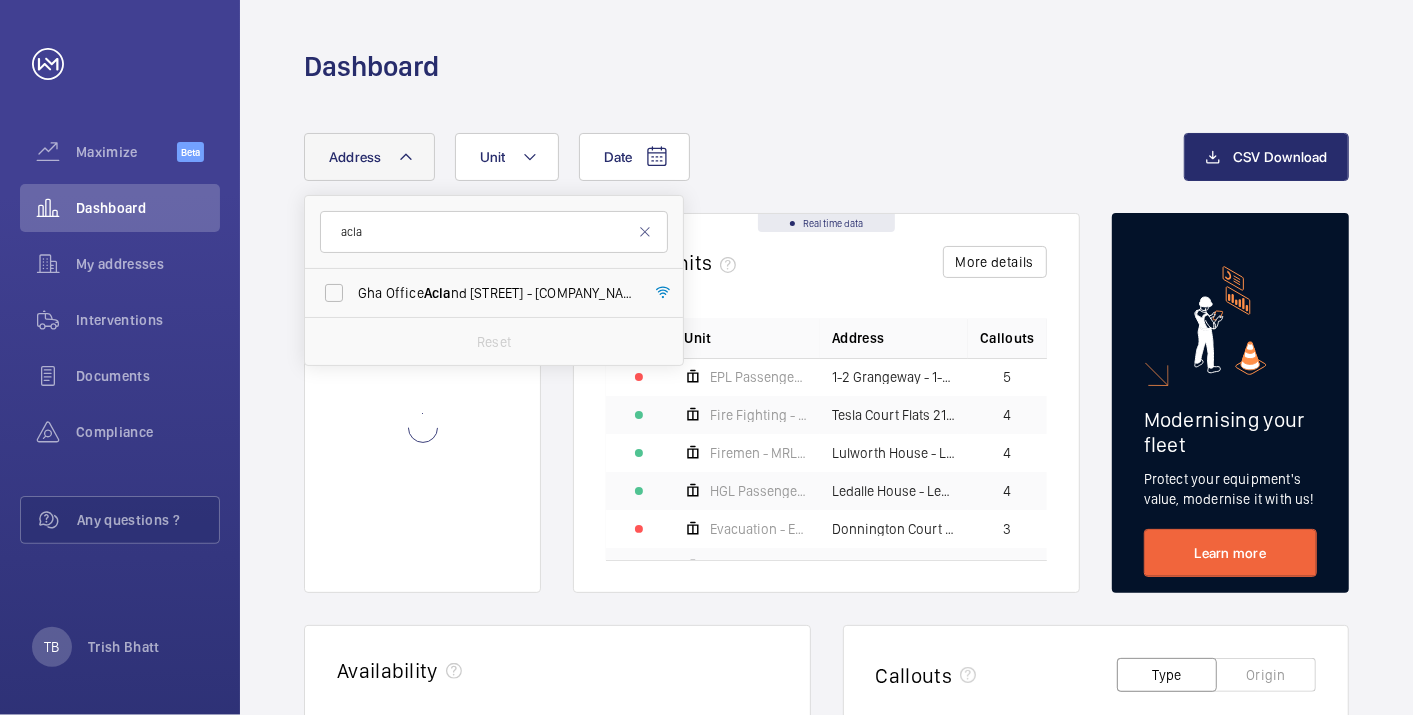 click on "Date Address [COMPANY_NAME] [STREET] - [COMPANY_NAME] [STREET], [CITY] [POSTCODE] Reset Unit CSV Download" 